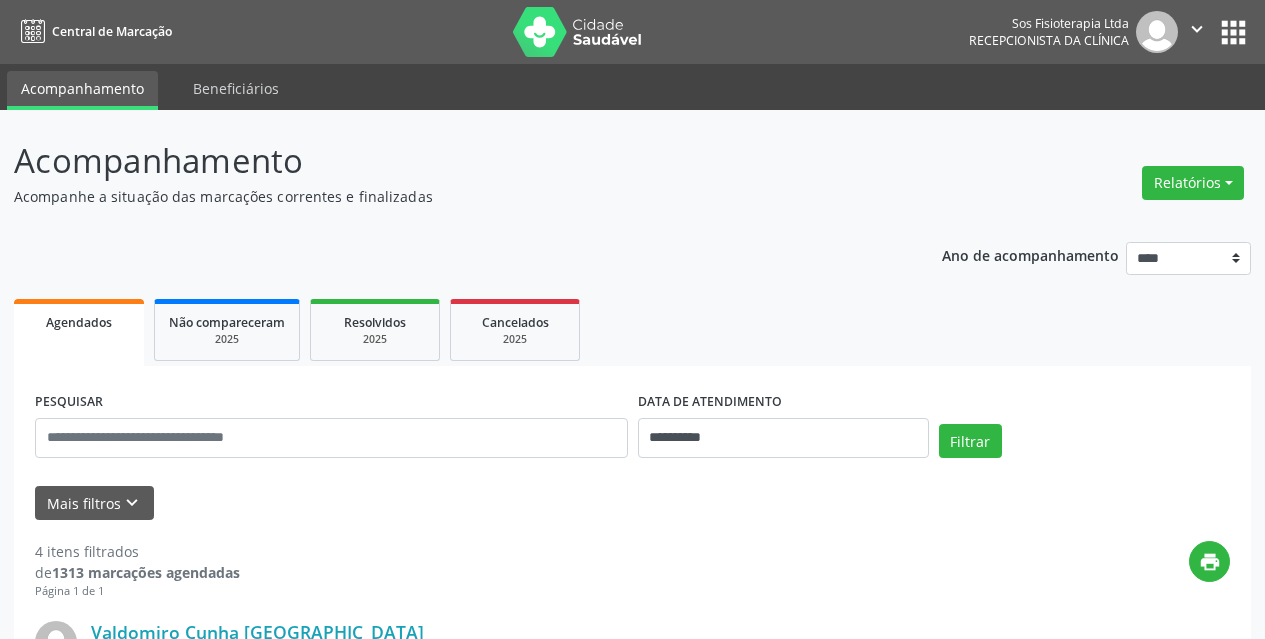 select on "*" 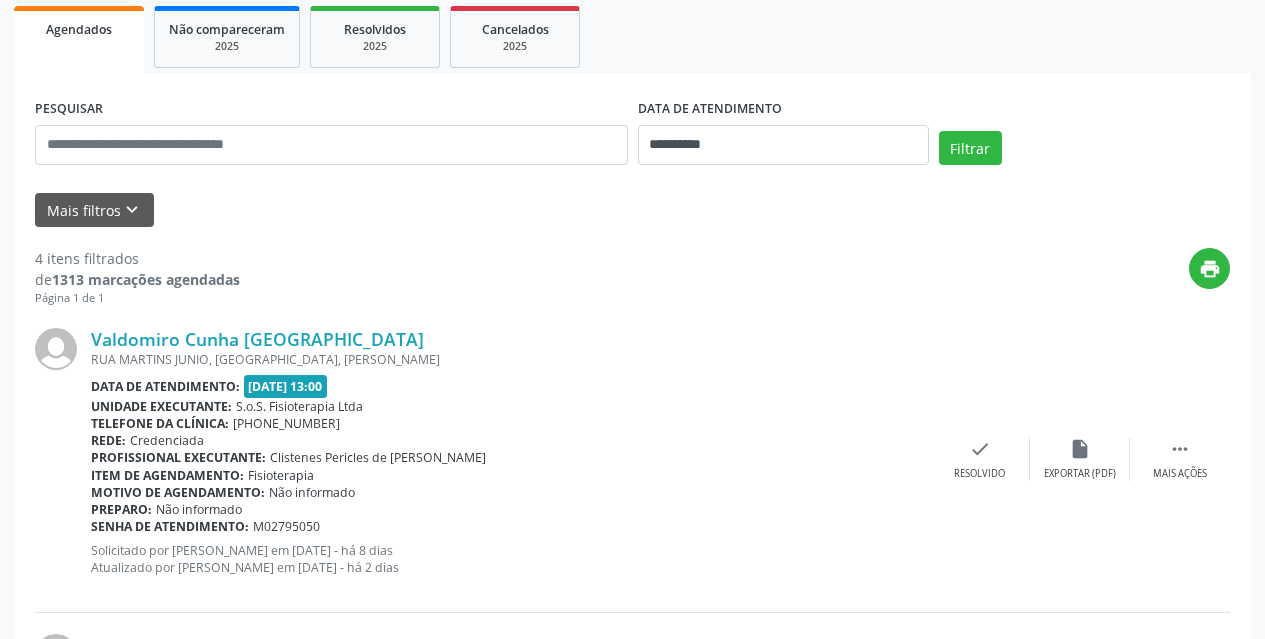 scroll, scrollTop: 17, scrollLeft: 0, axis: vertical 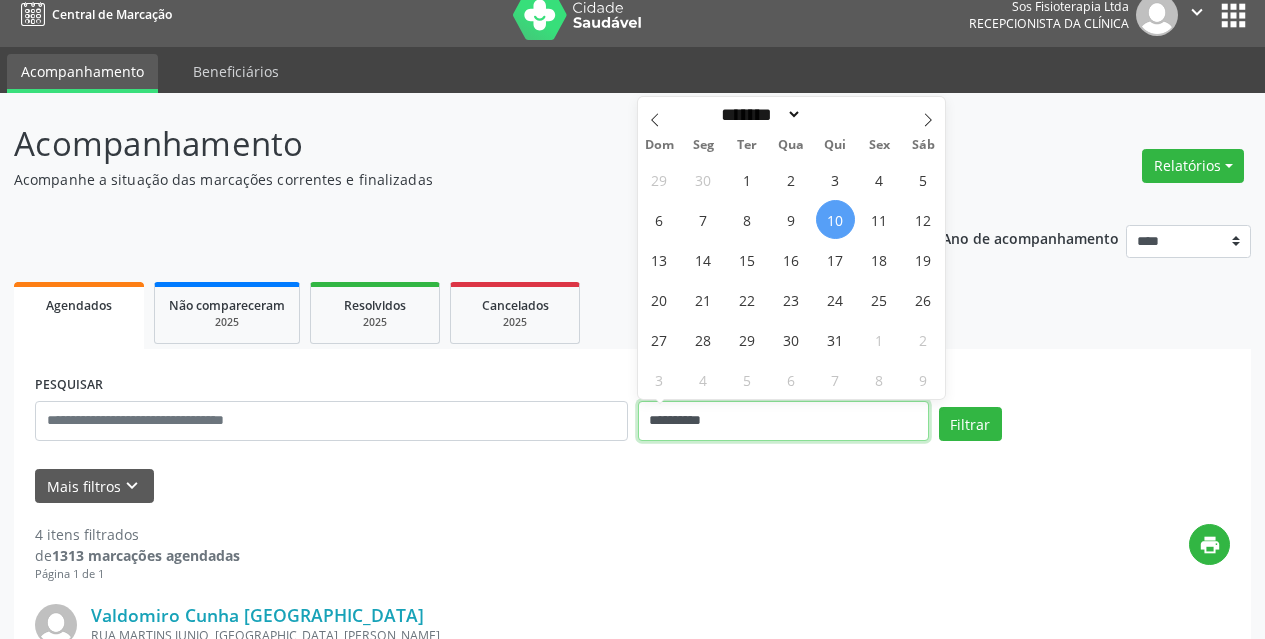 click on "**********" at bounding box center [783, 421] 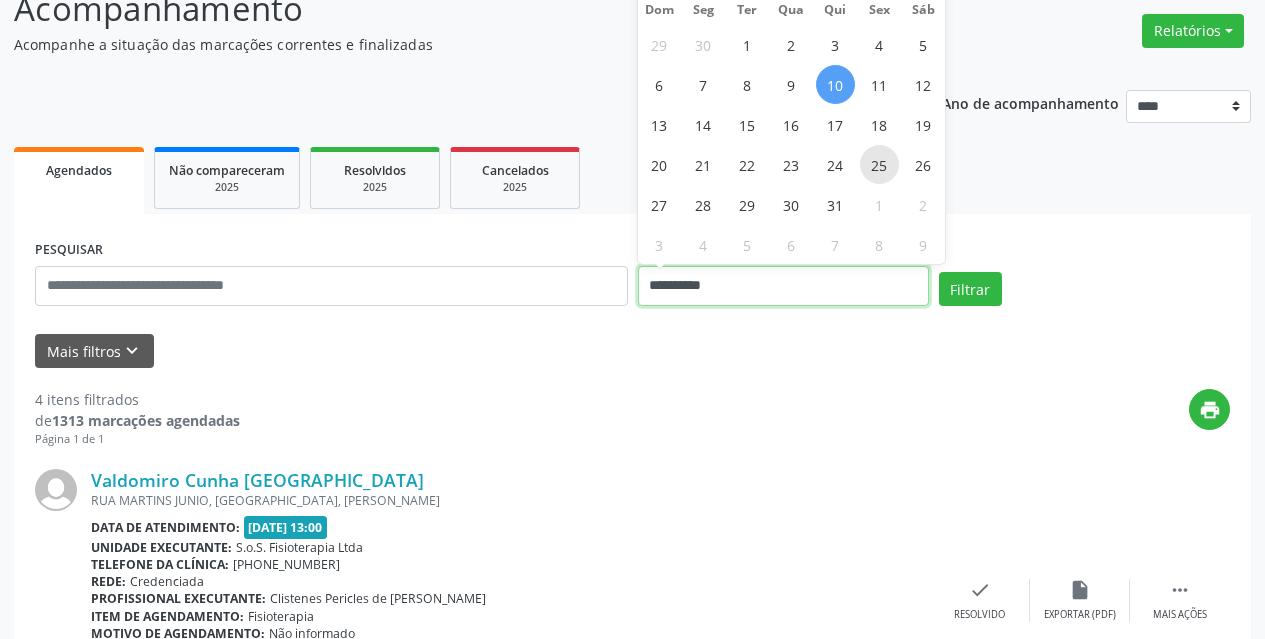 scroll, scrollTop: 117, scrollLeft: 0, axis: vertical 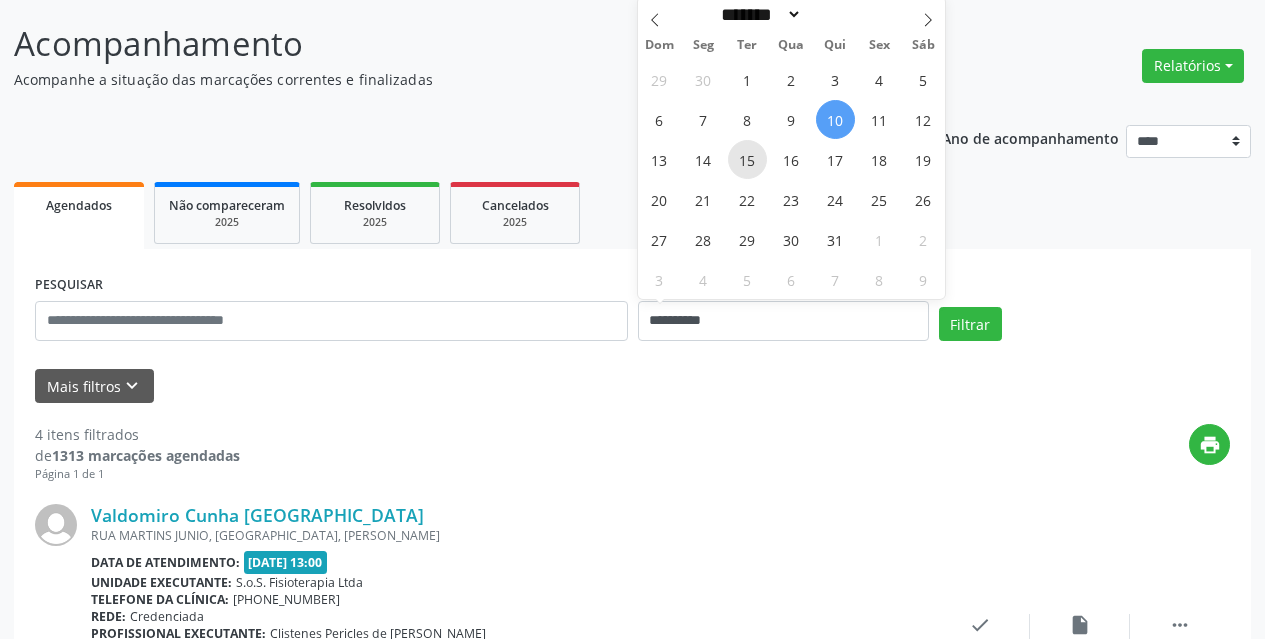 click on "15" at bounding box center (747, 159) 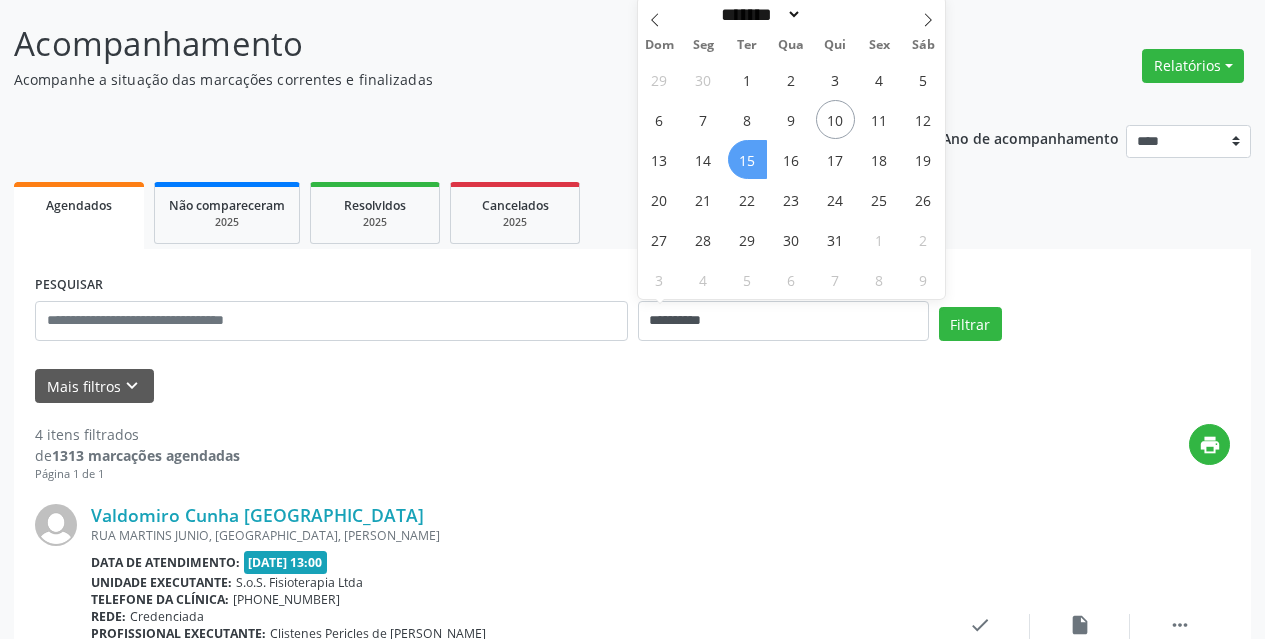 click on "15" at bounding box center [747, 159] 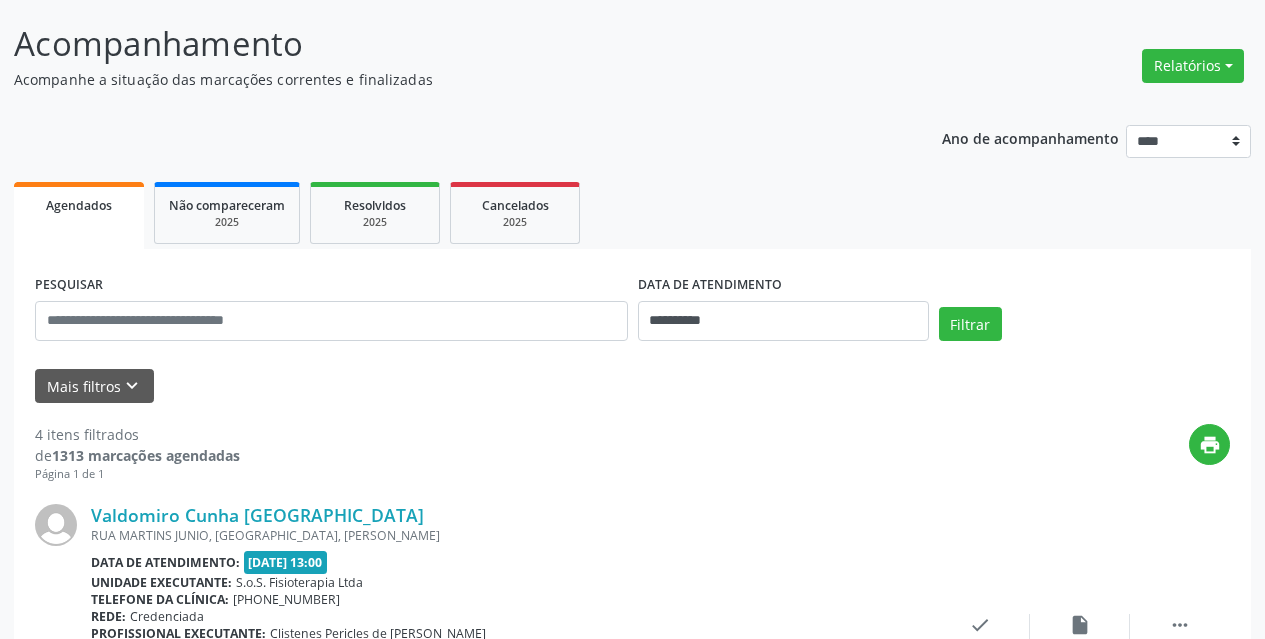 click on "**********" at bounding box center [632, 918] 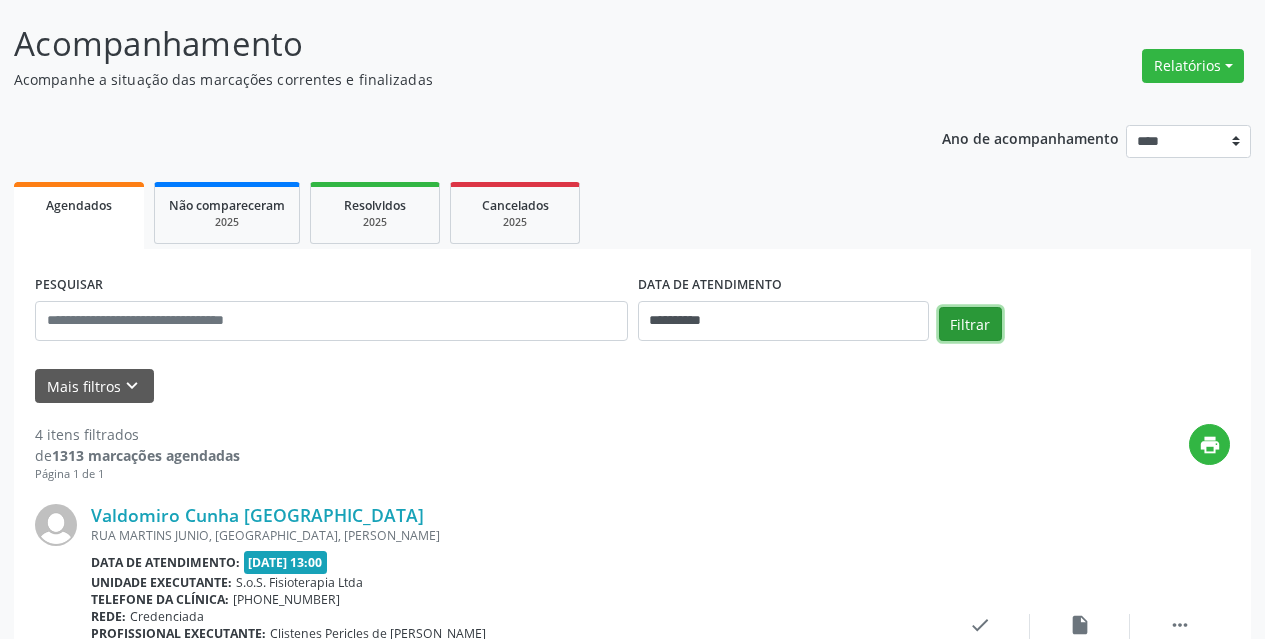 click on "Filtrar" at bounding box center [970, 324] 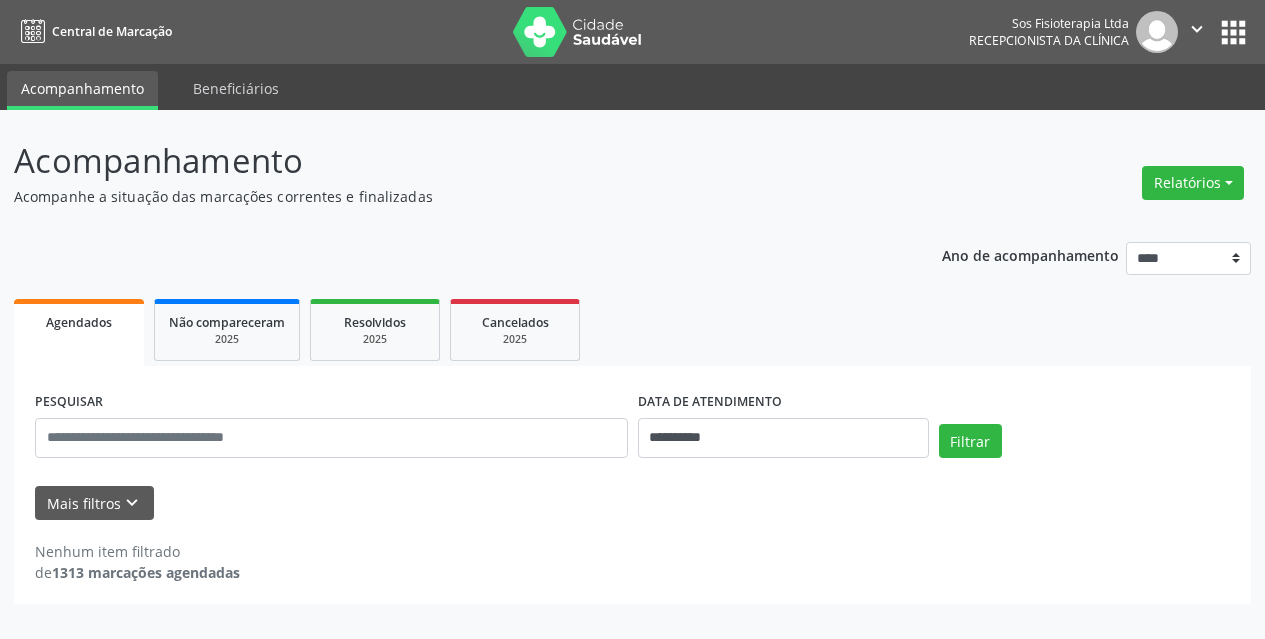 scroll, scrollTop: 0, scrollLeft: 0, axis: both 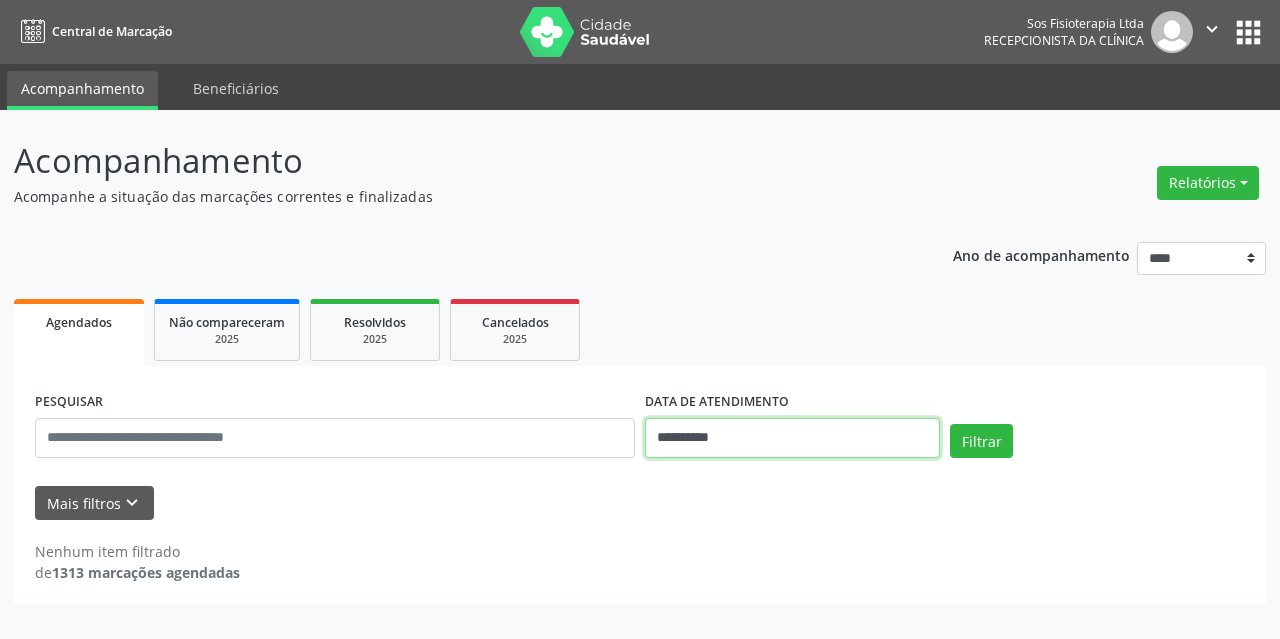 click on "**********" at bounding box center (792, 438) 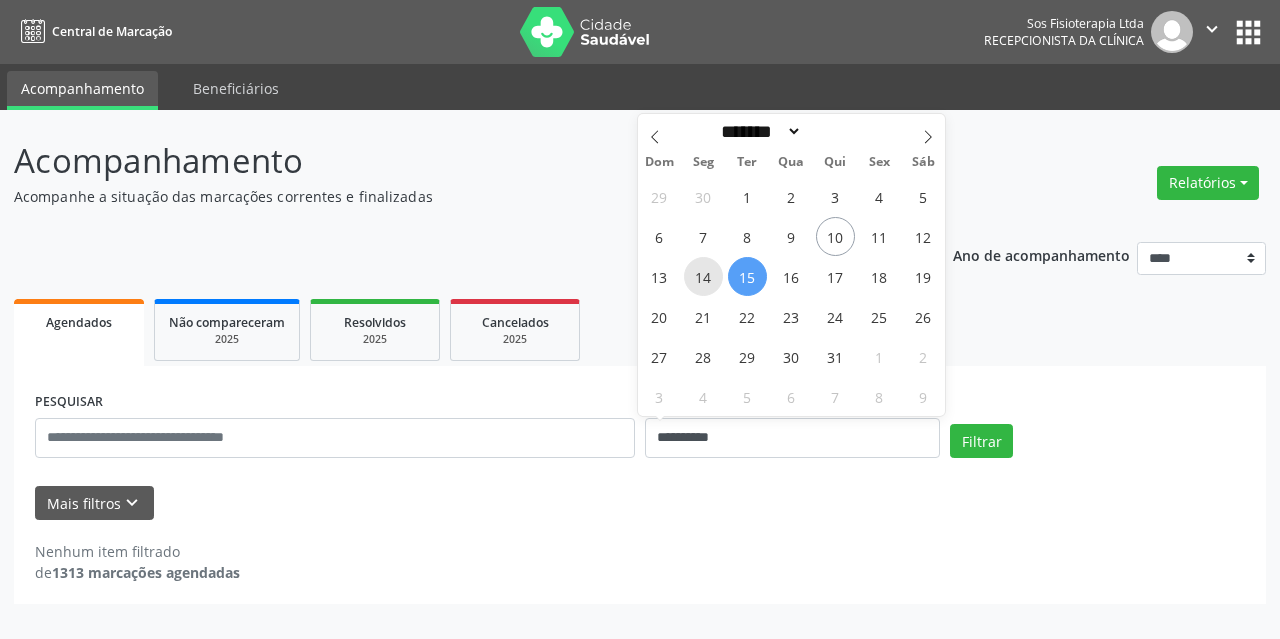 click on "14" at bounding box center [703, 276] 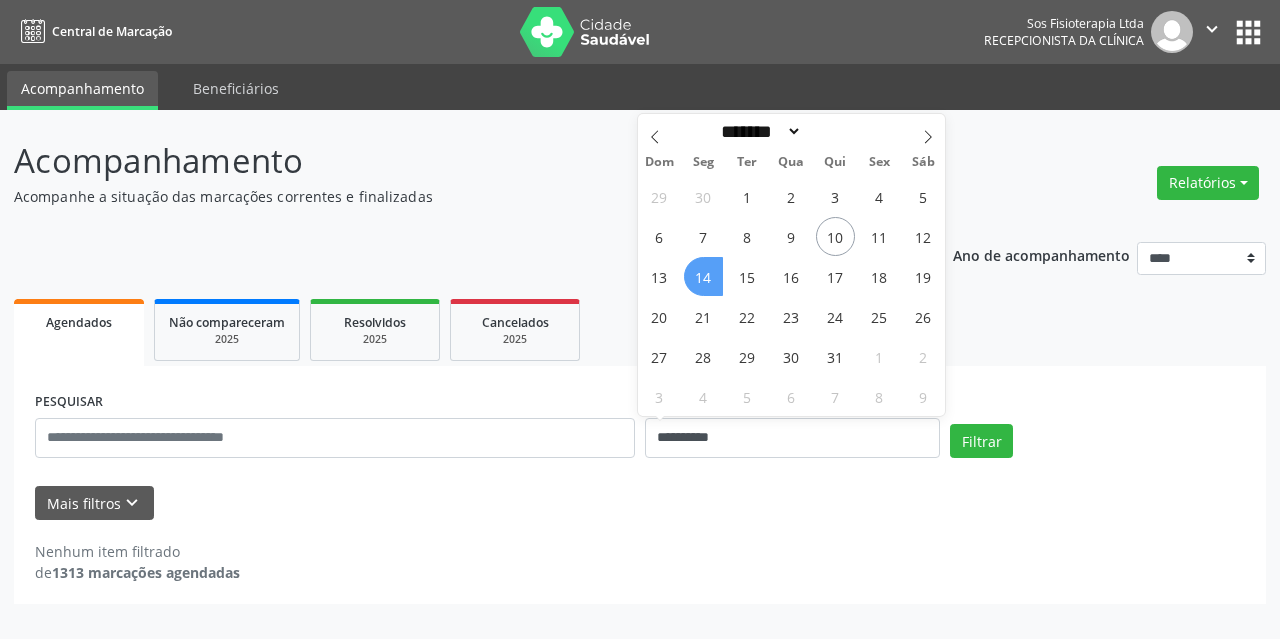 click on "14" at bounding box center (703, 276) 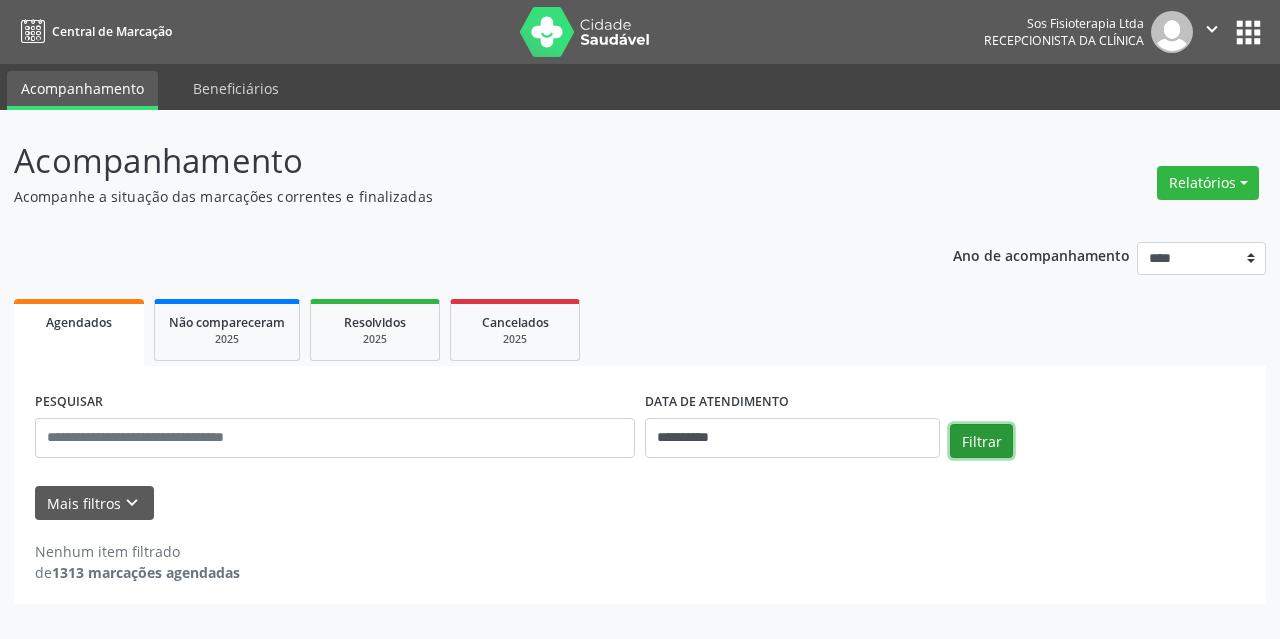 click on "Filtrar" at bounding box center (981, 441) 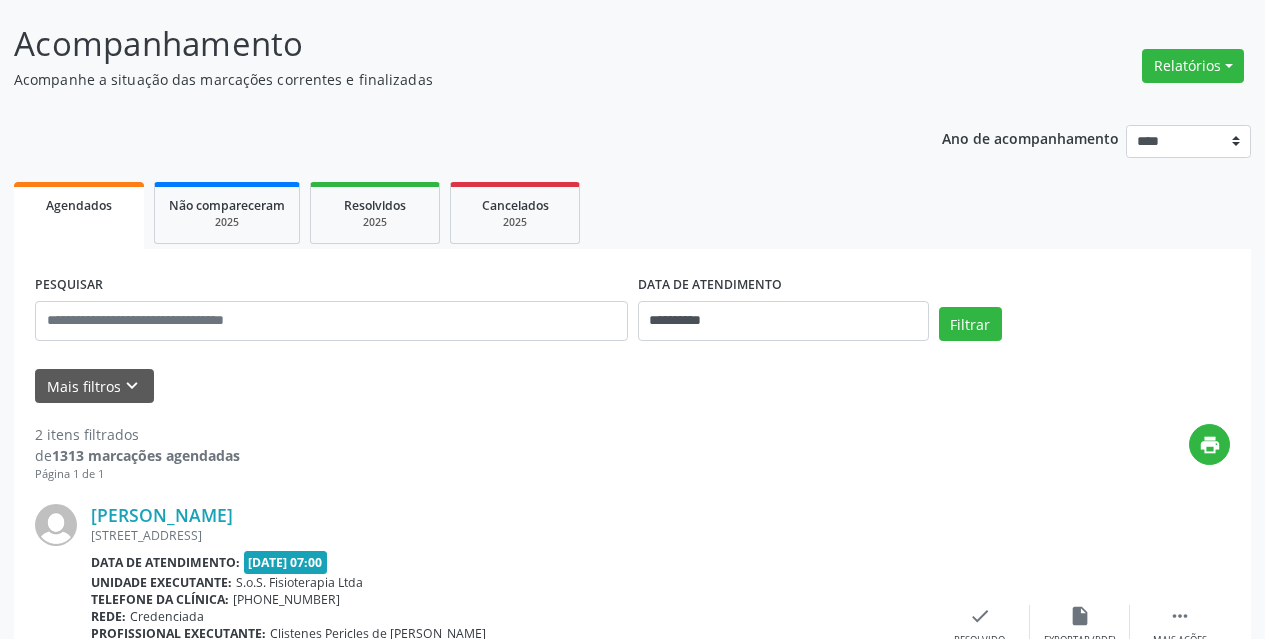 scroll, scrollTop: 300, scrollLeft: 0, axis: vertical 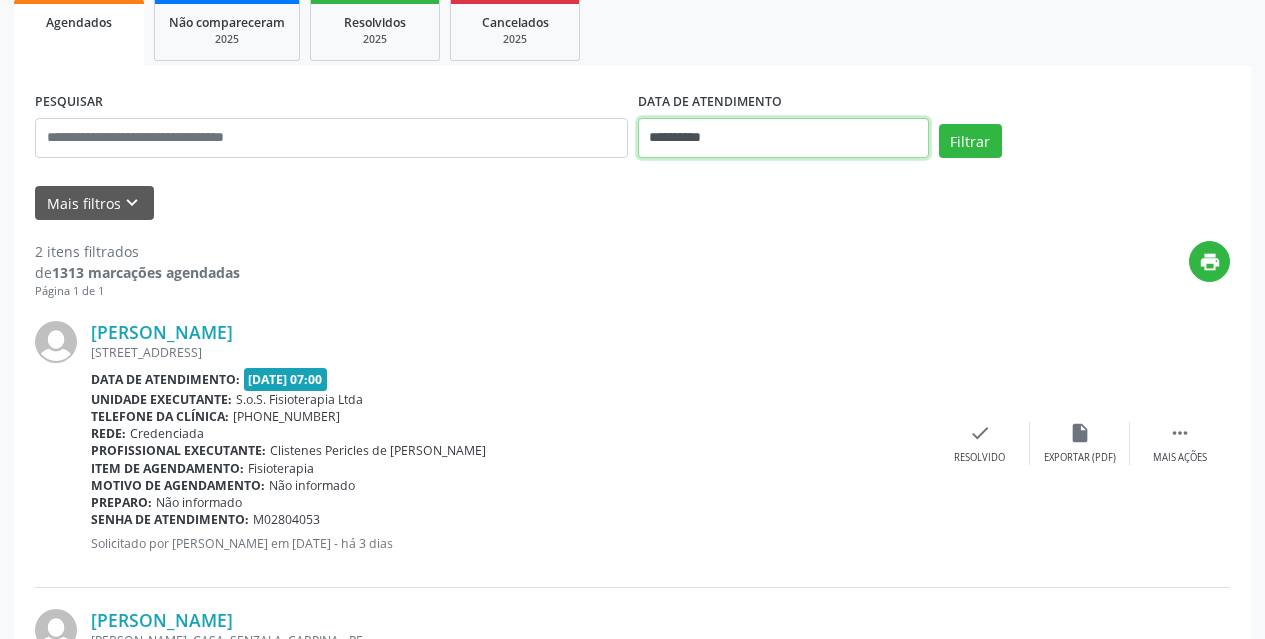 click on "**********" at bounding box center (783, 138) 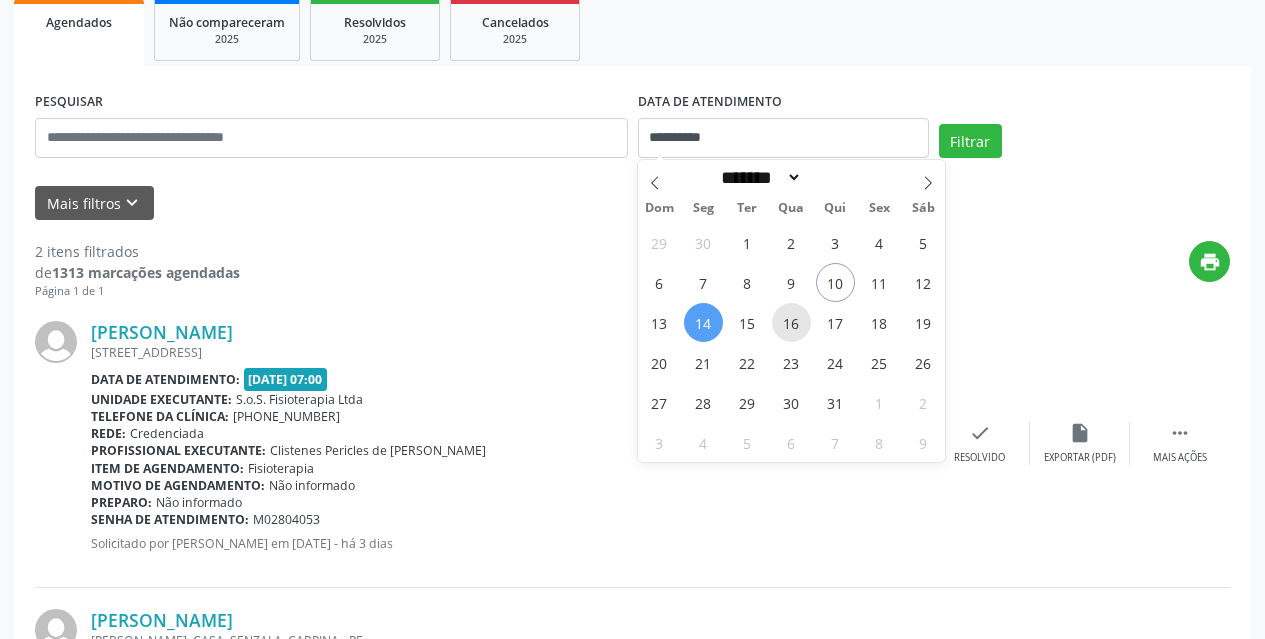 click on "16" at bounding box center [791, 322] 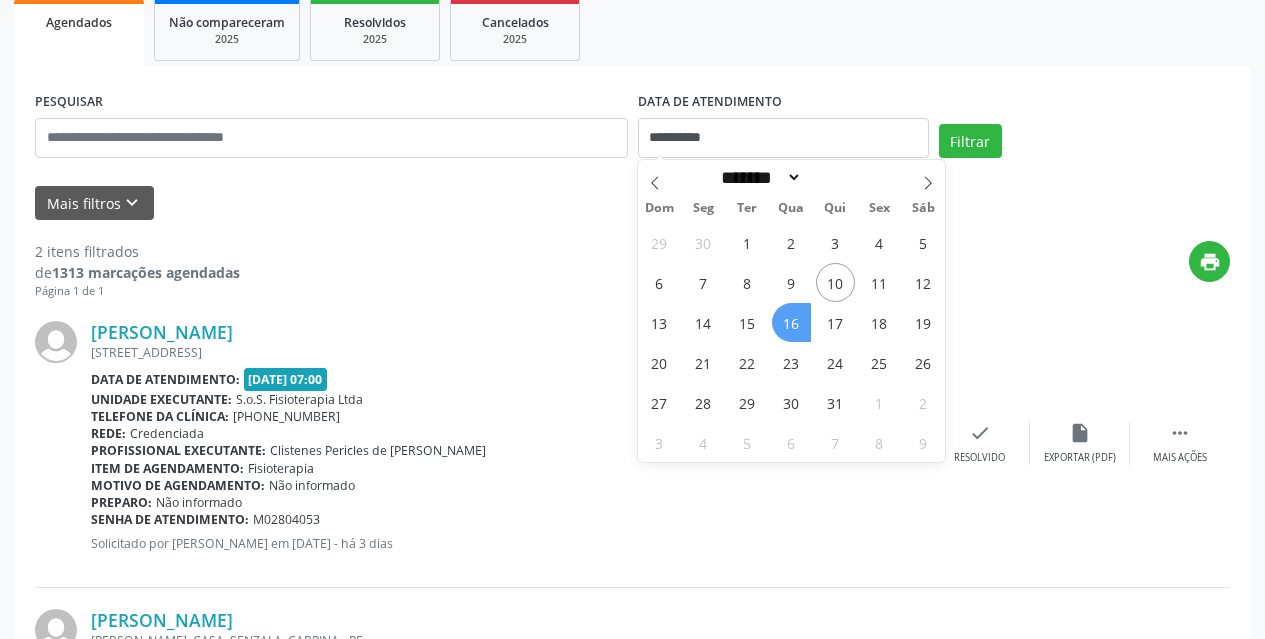 click on "16" at bounding box center [791, 322] 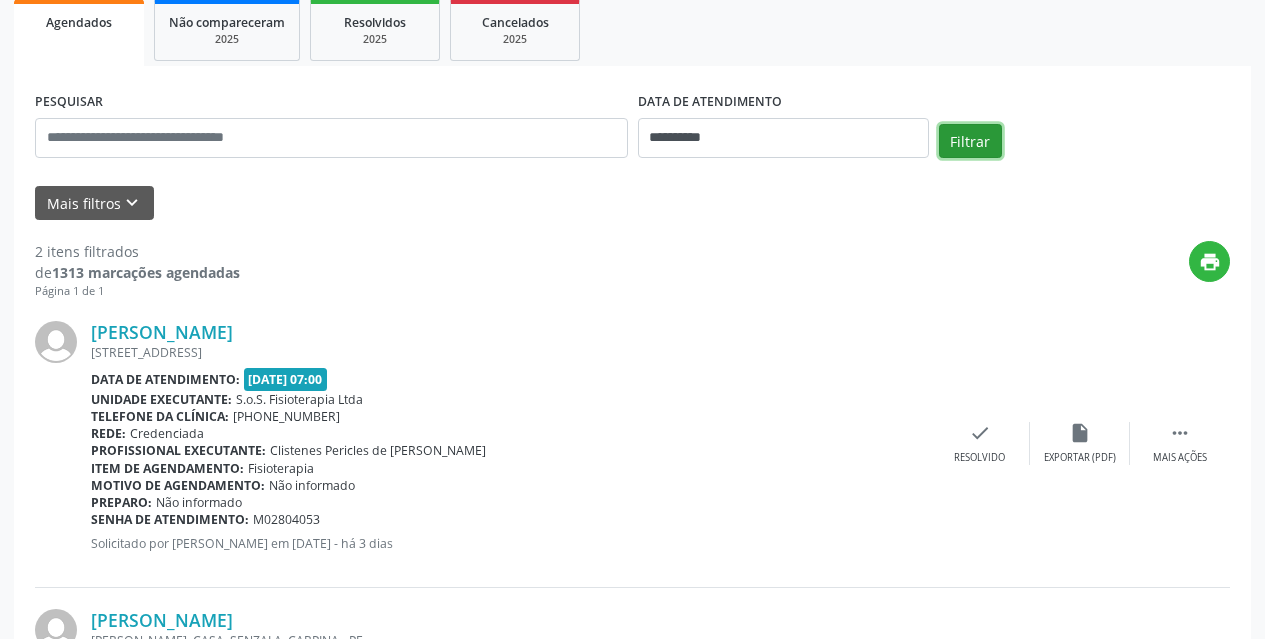 click on "Filtrar" at bounding box center (970, 141) 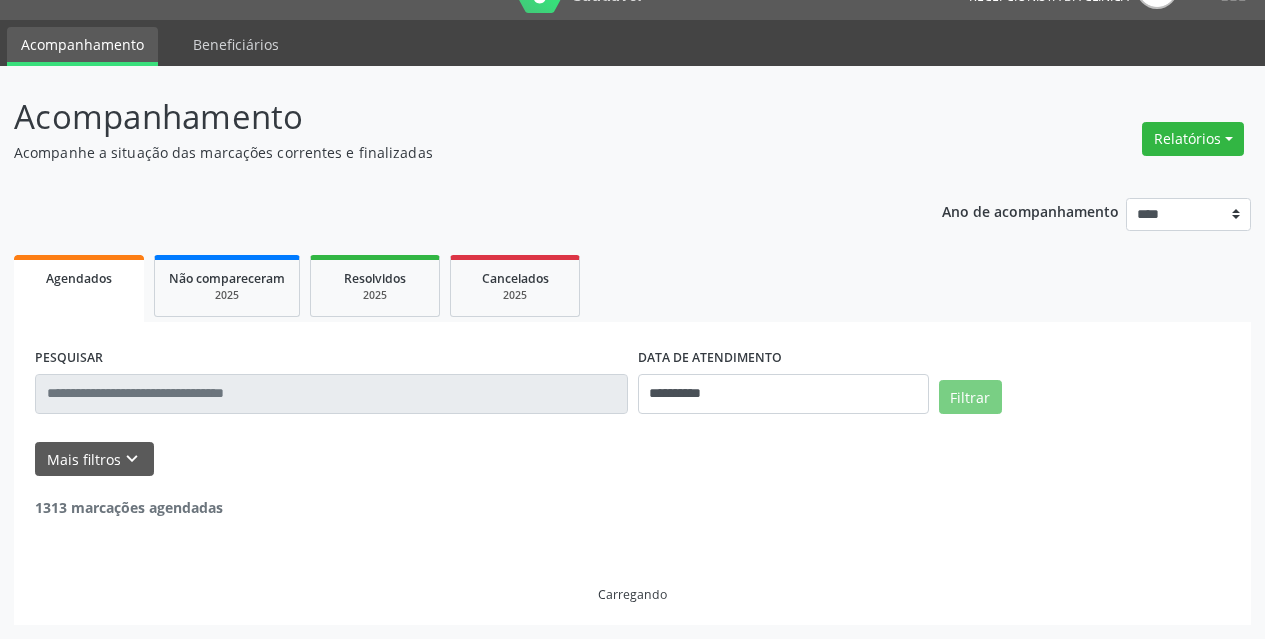 scroll, scrollTop: 0, scrollLeft: 0, axis: both 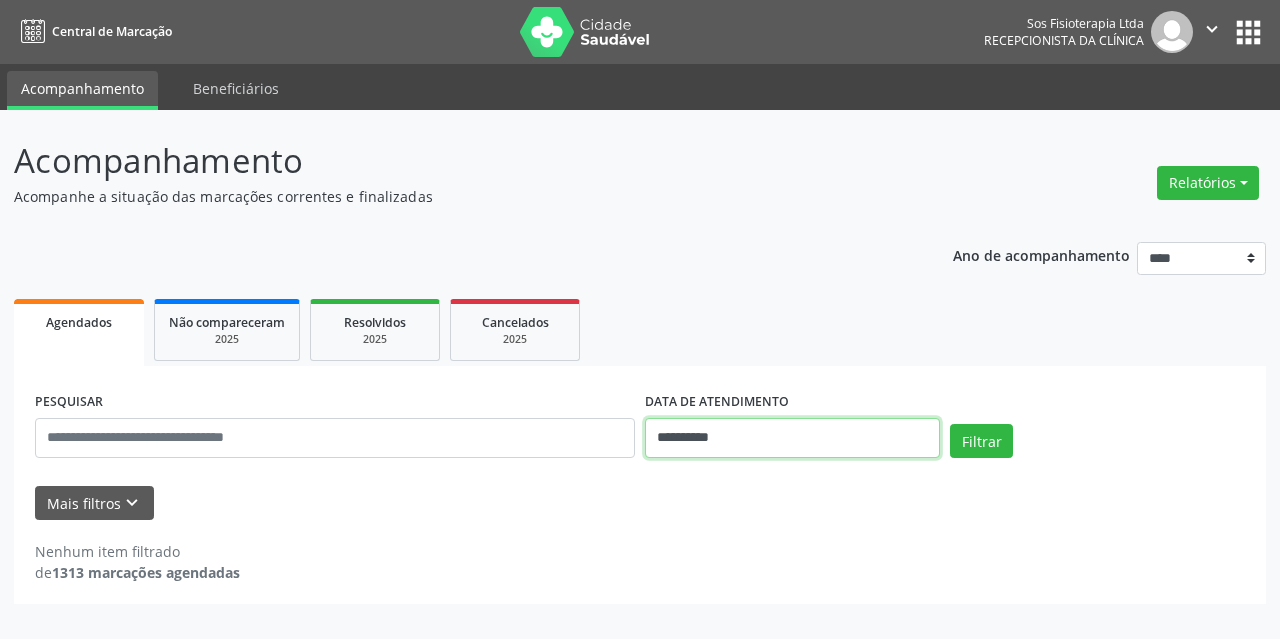 click on "**********" at bounding box center (792, 438) 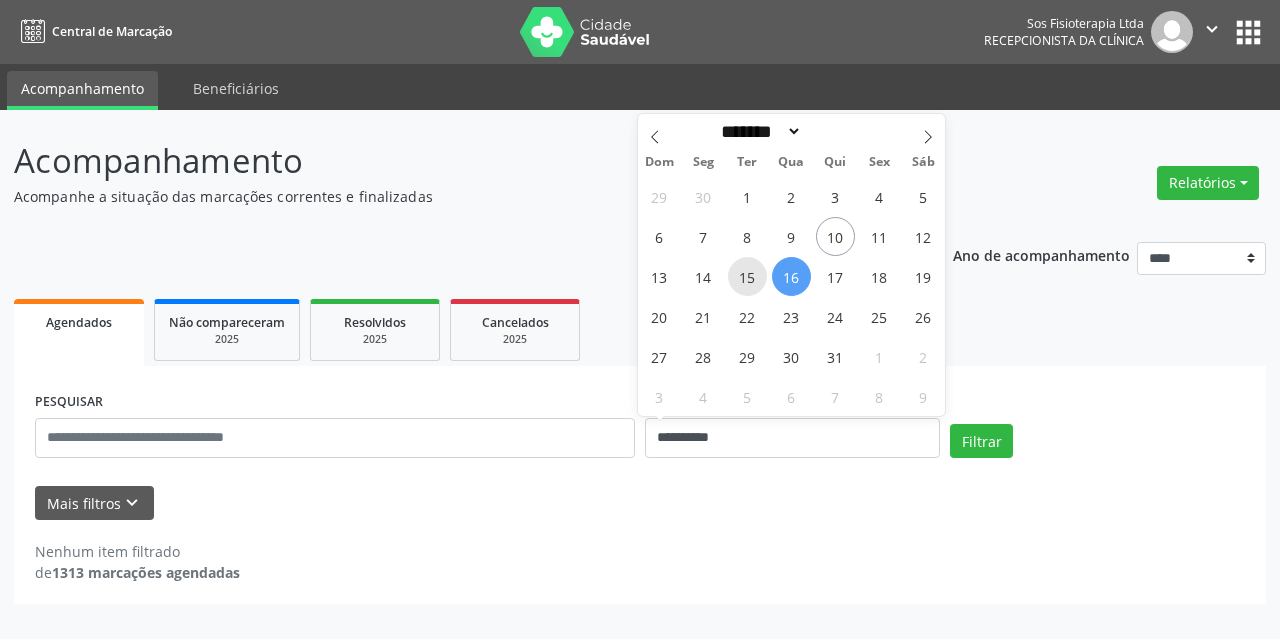 click on "15" at bounding box center (747, 276) 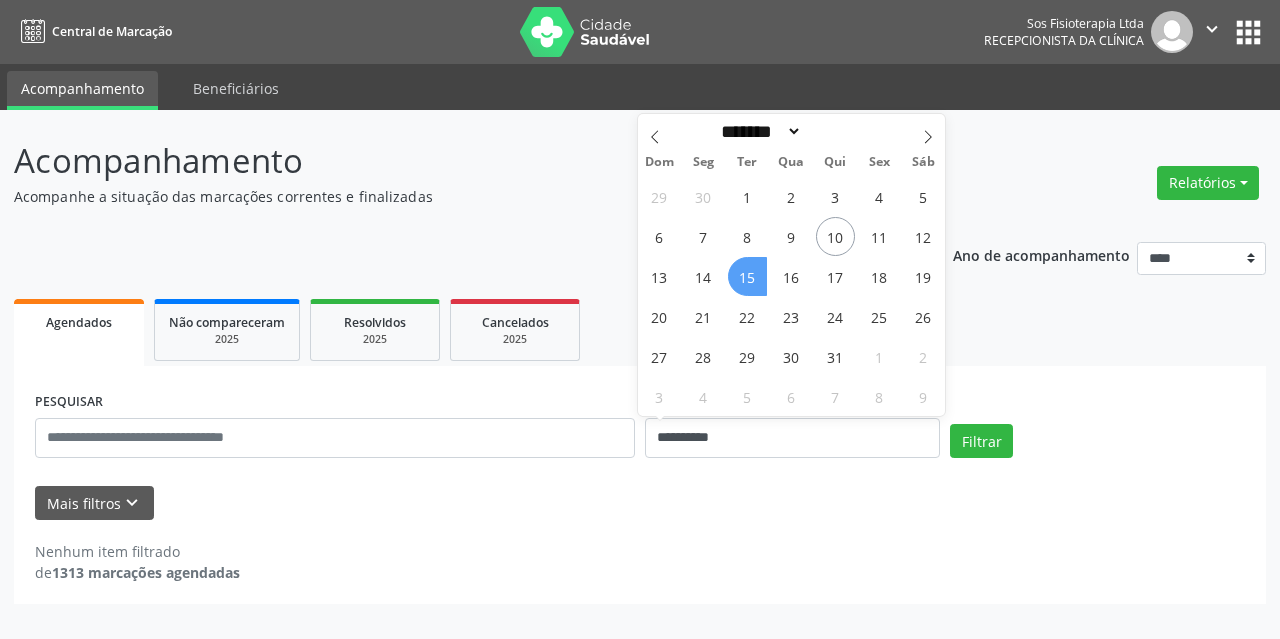 click on "15" at bounding box center (747, 276) 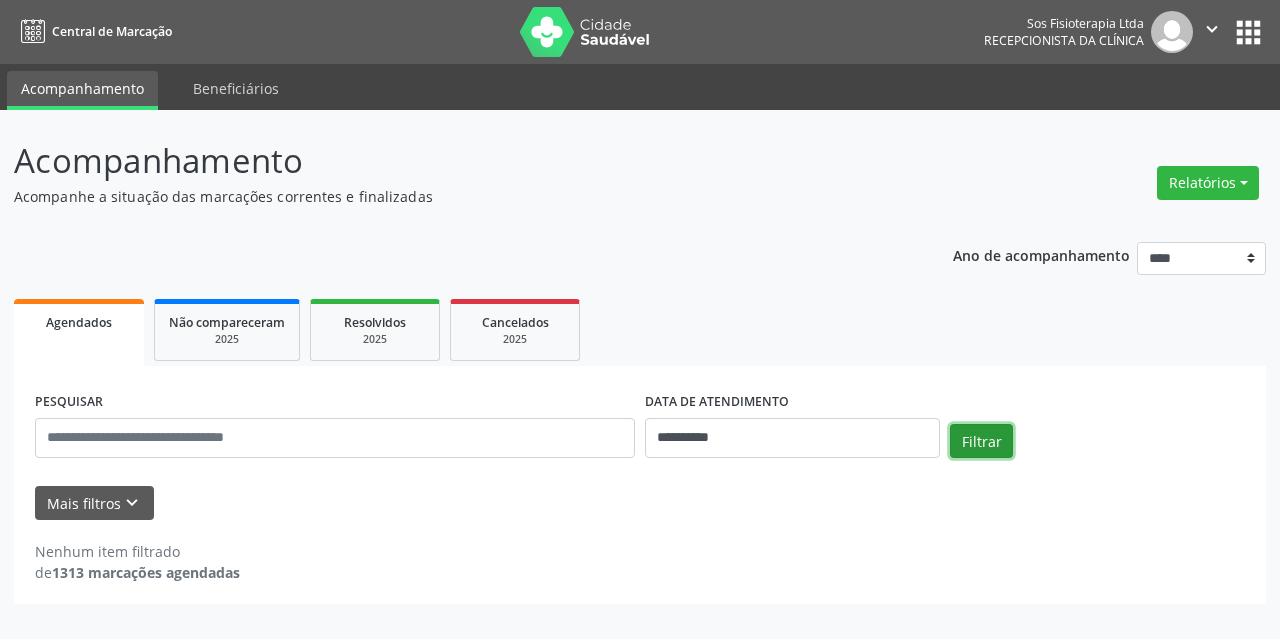 click on "Filtrar" at bounding box center [981, 441] 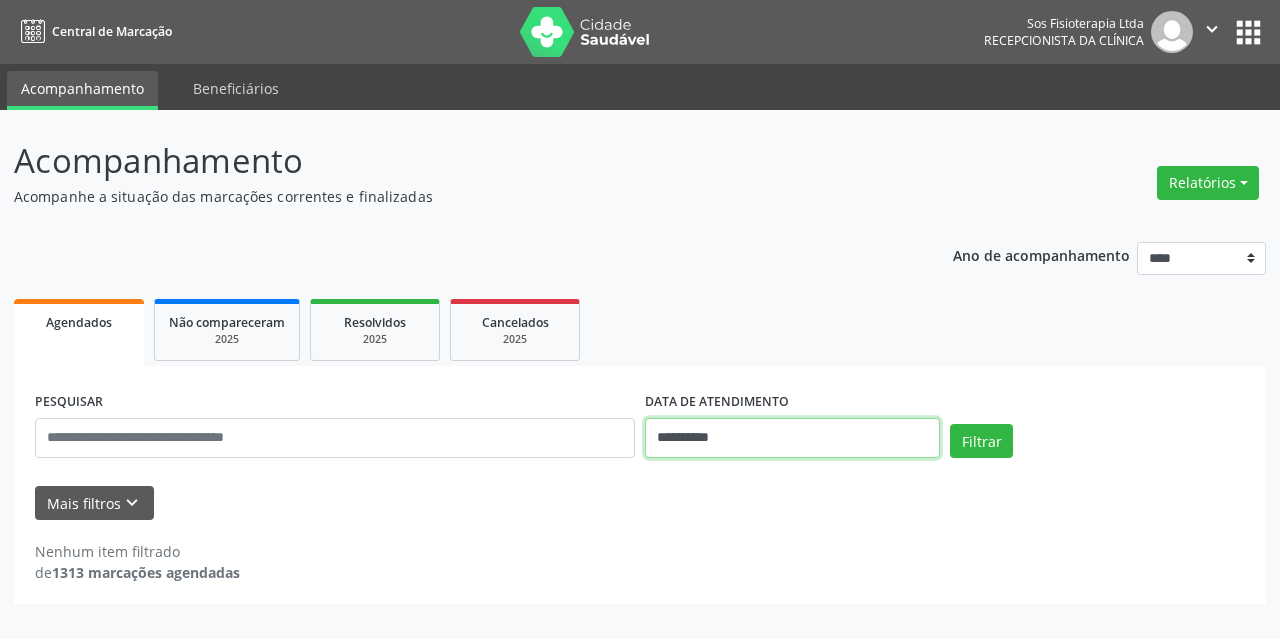 click on "**********" at bounding box center [792, 438] 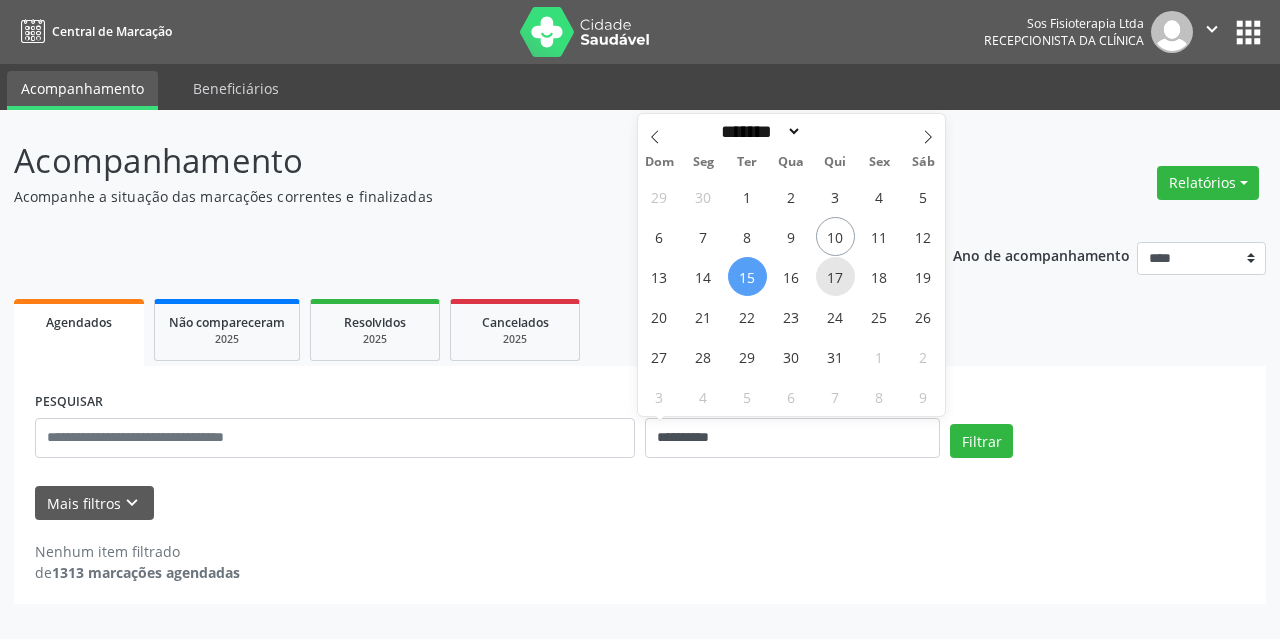 click on "17" at bounding box center (835, 276) 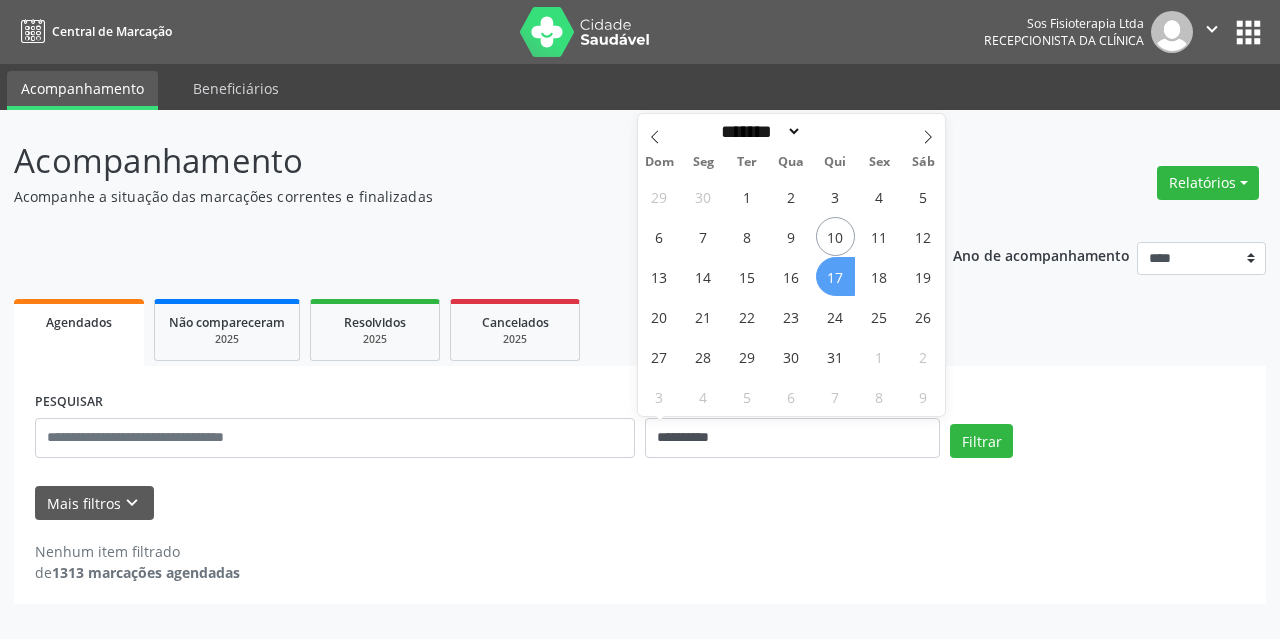 click on "17" at bounding box center (835, 276) 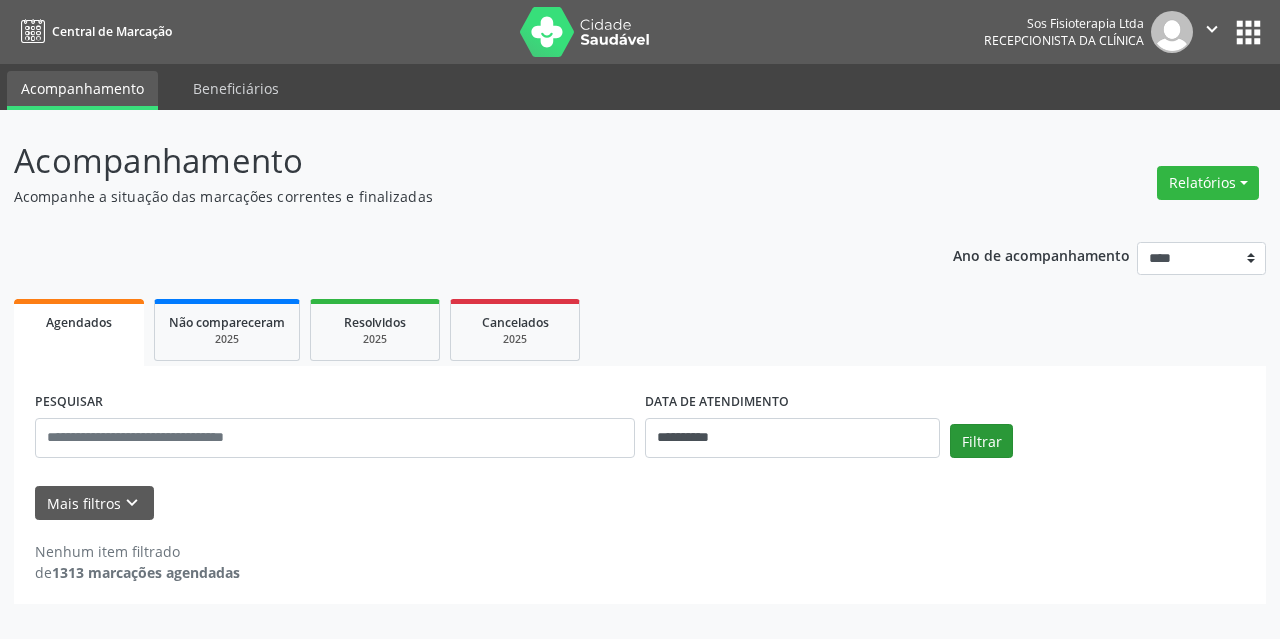 click on "**********" at bounding box center [640, 429] 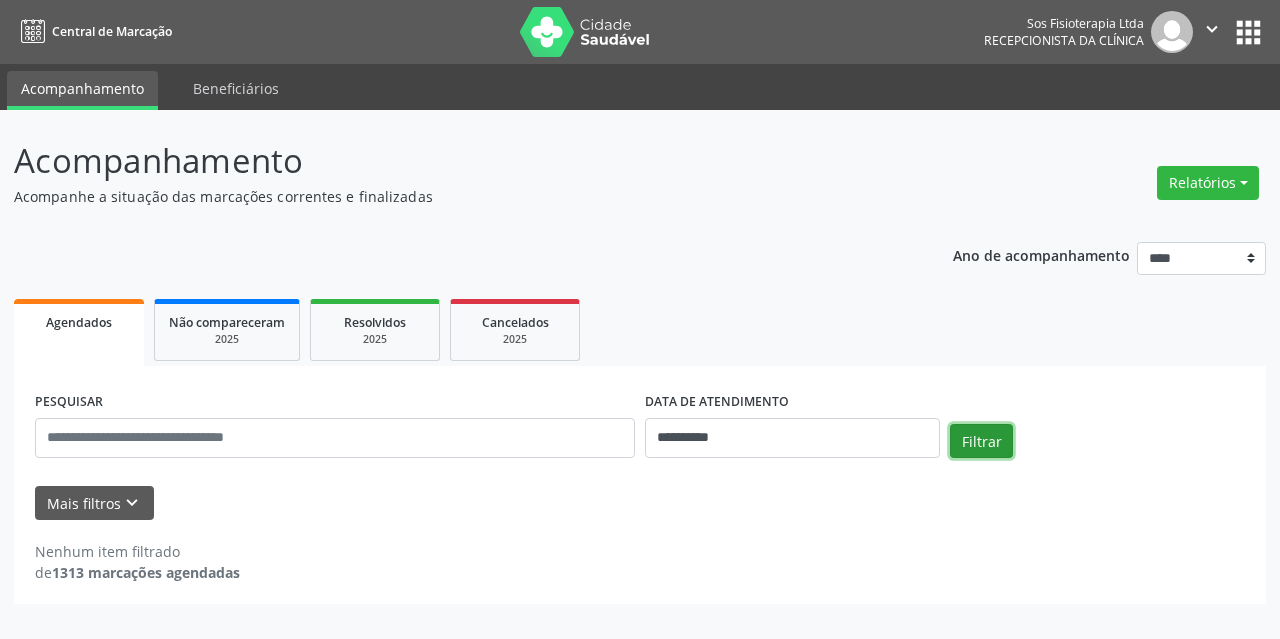 click on "Filtrar" at bounding box center (981, 441) 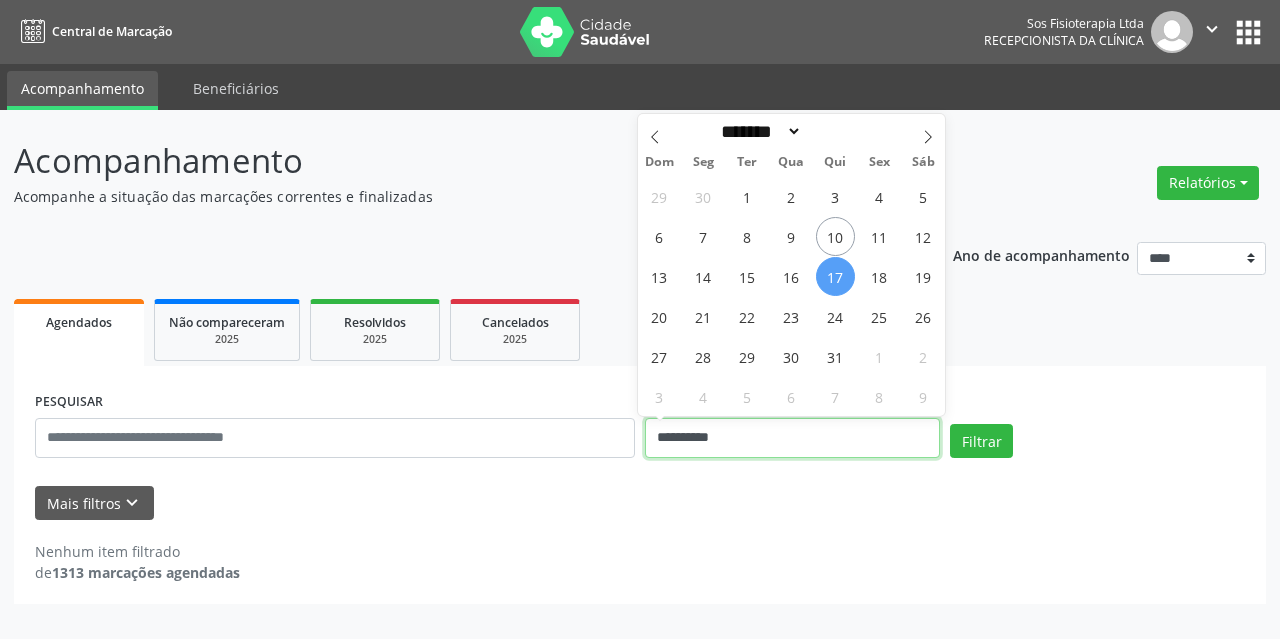 click on "**********" at bounding box center (792, 438) 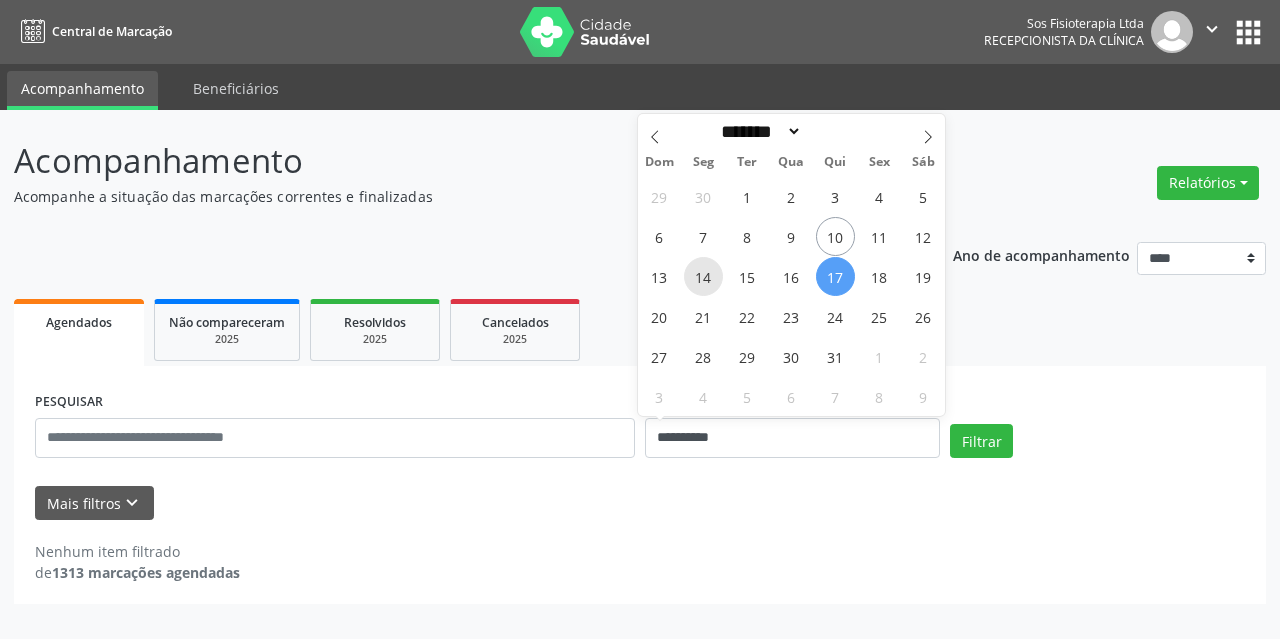 click on "14" at bounding box center [703, 276] 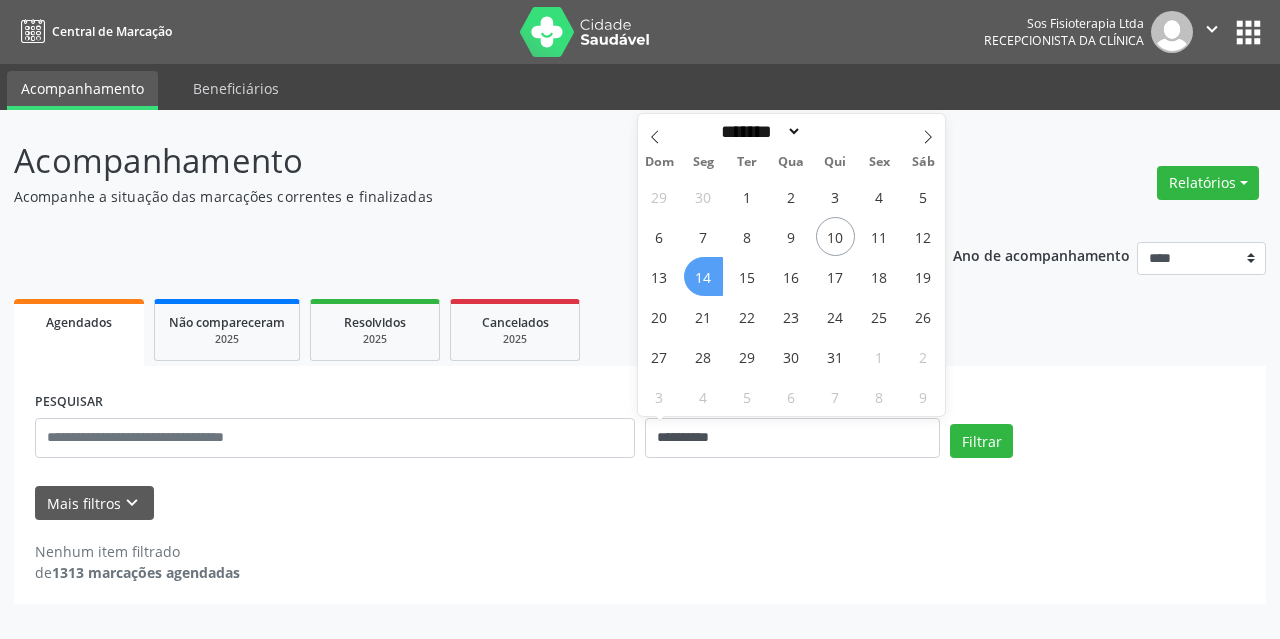 click on "14" at bounding box center (703, 276) 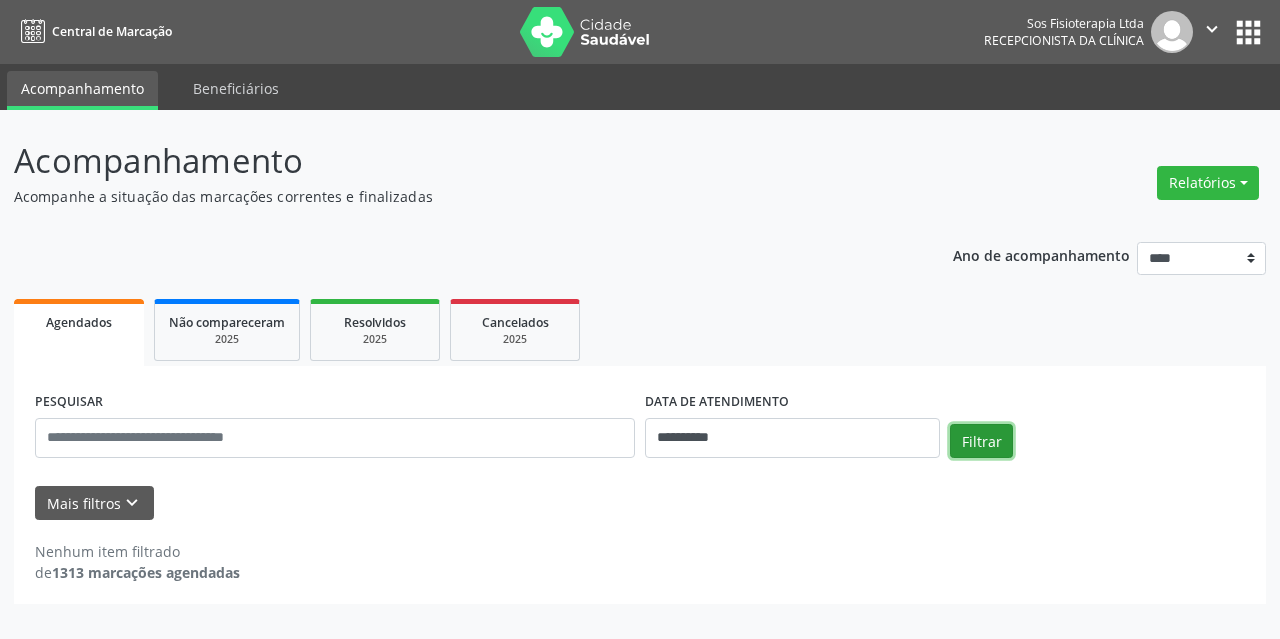 click on "Filtrar" at bounding box center (981, 441) 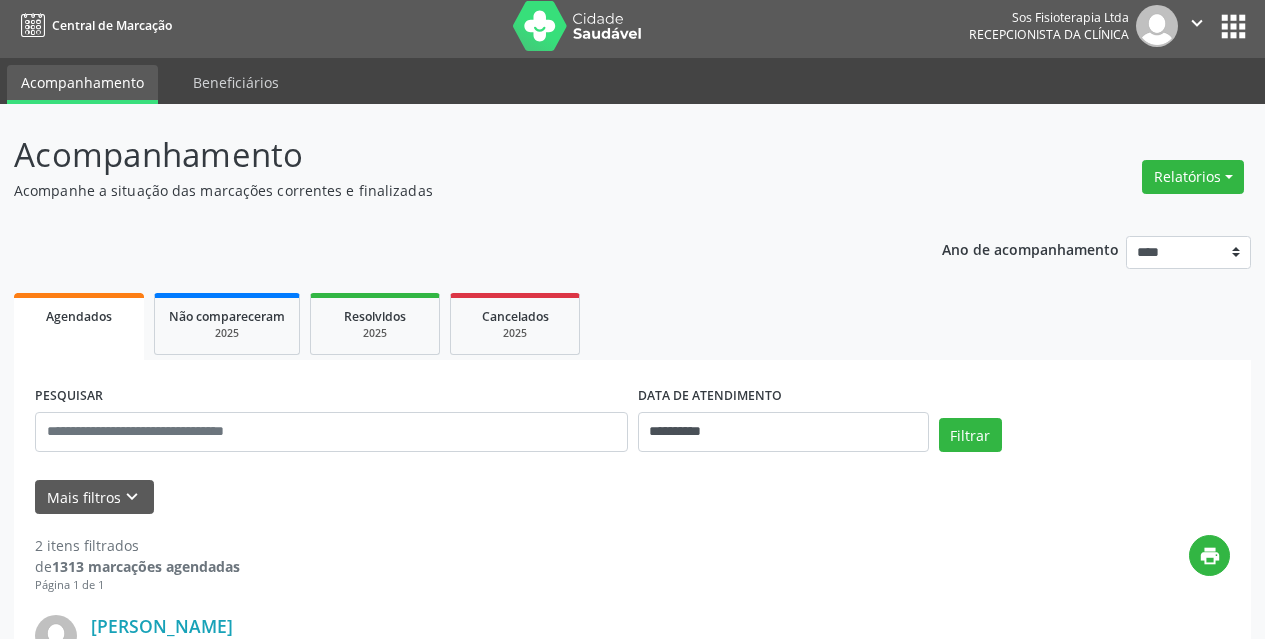 scroll, scrollTop: 0, scrollLeft: 0, axis: both 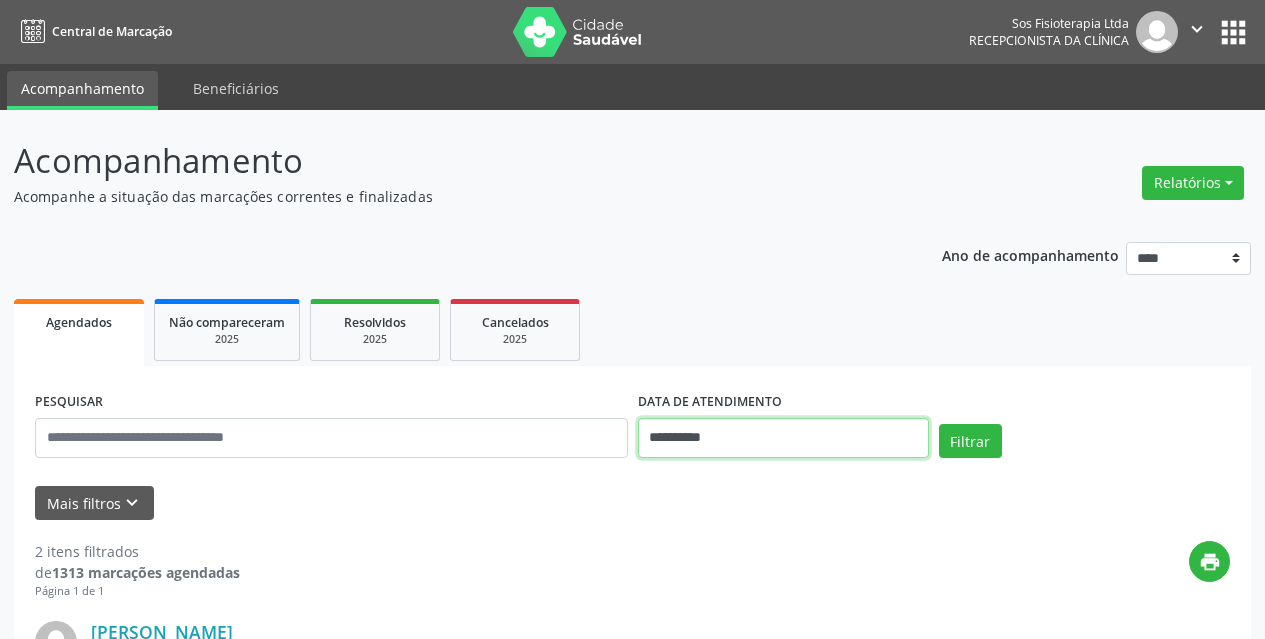 click on "**********" at bounding box center (783, 438) 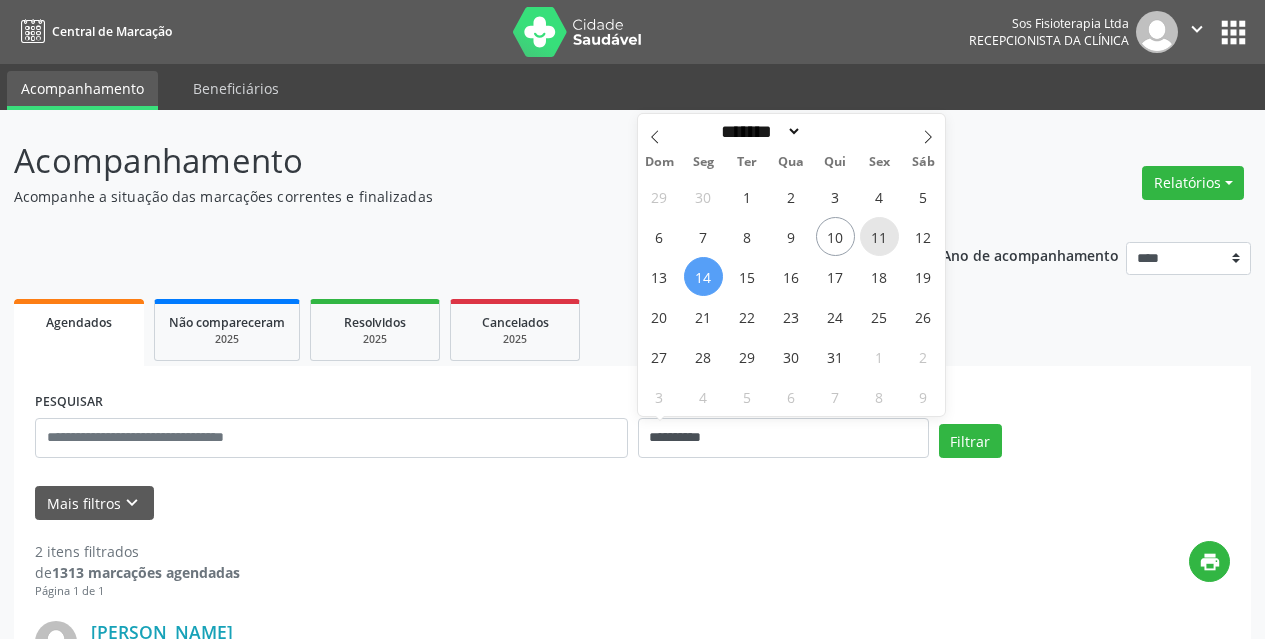 click on "11" at bounding box center (879, 236) 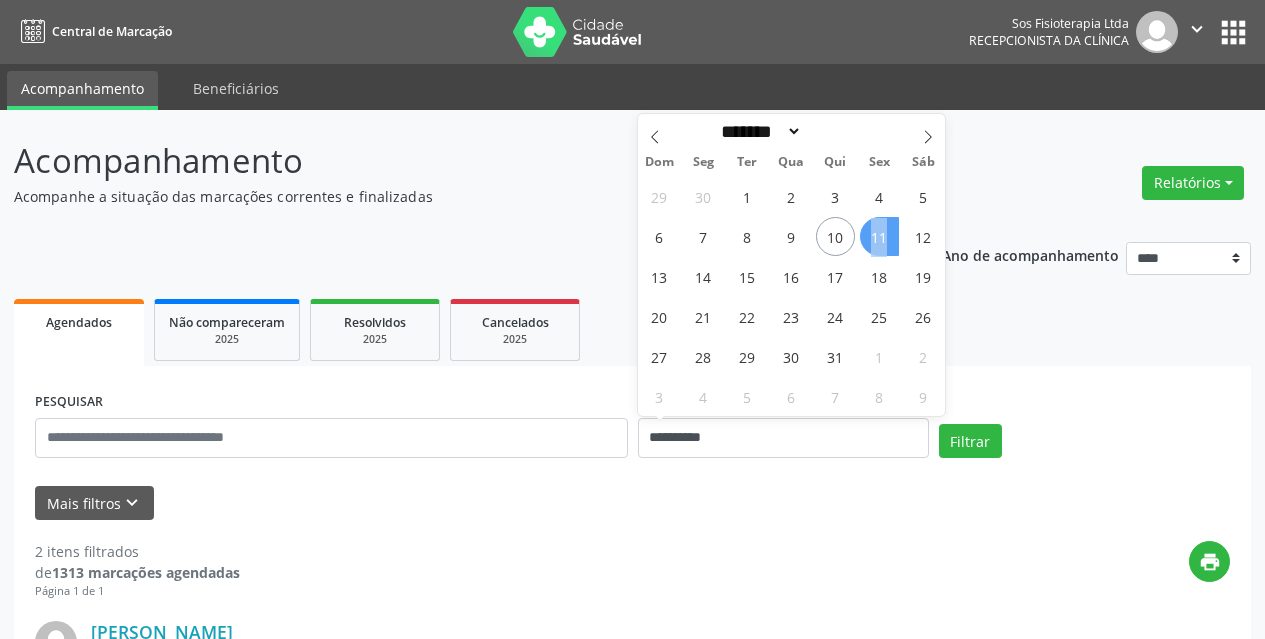 click on "11" at bounding box center [879, 236] 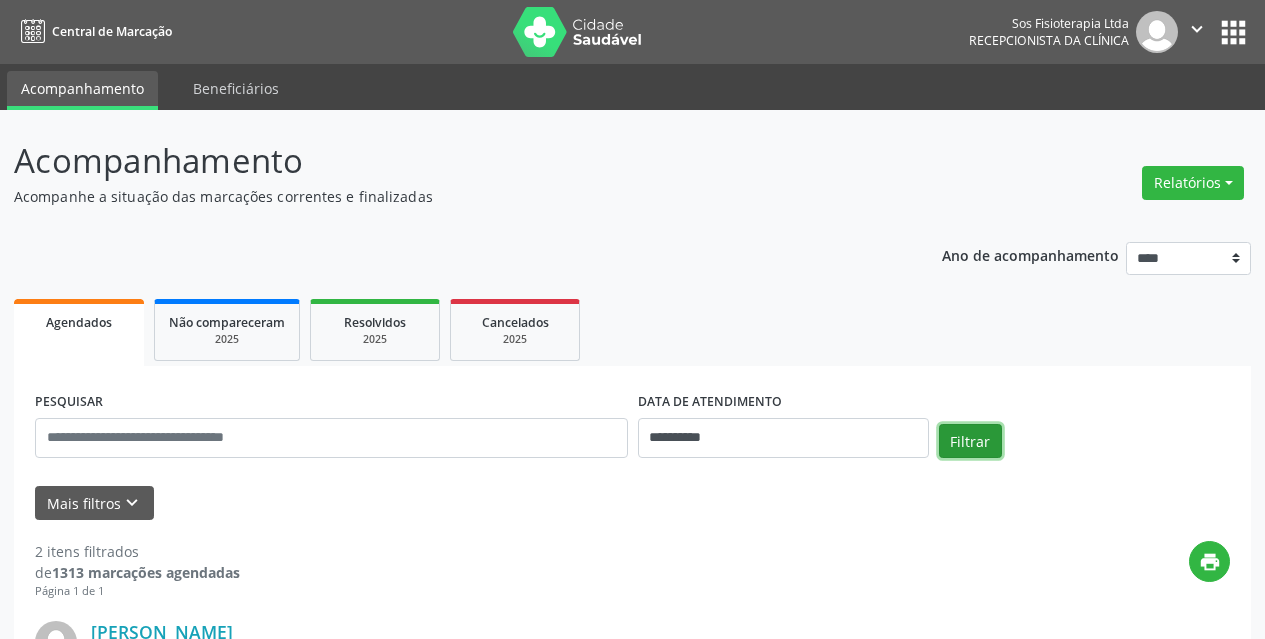 click on "Filtrar" at bounding box center (970, 441) 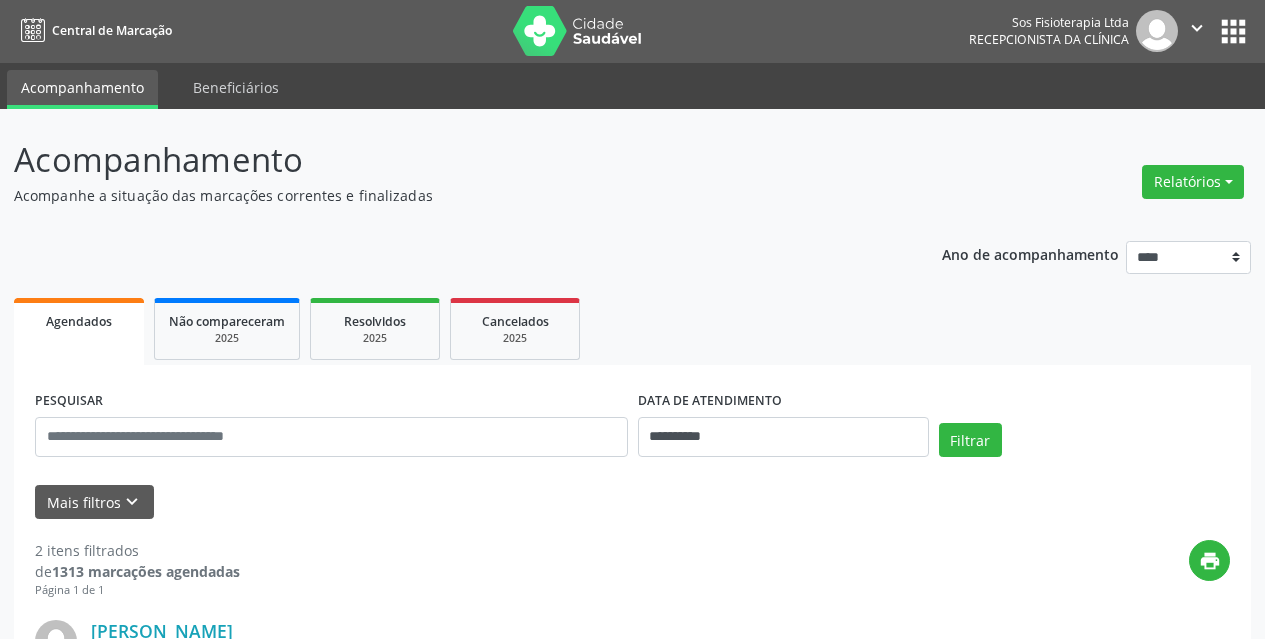 scroll, scrollTop: 0, scrollLeft: 0, axis: both 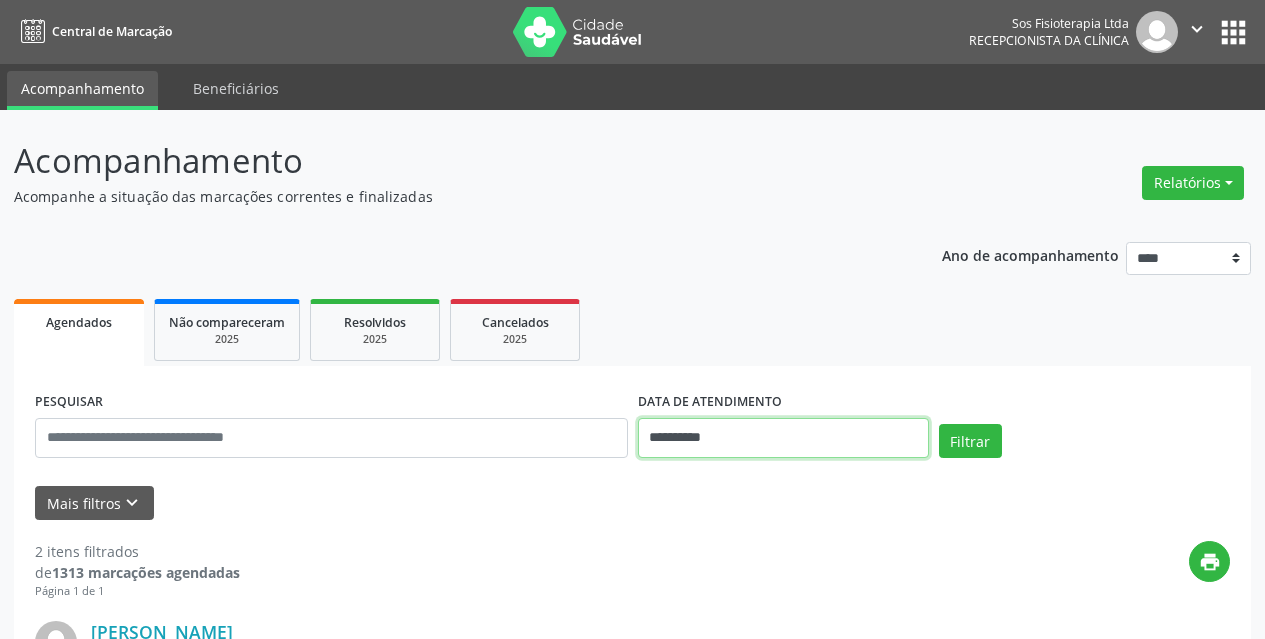 click on "**********" at bounding box center [783, 438] 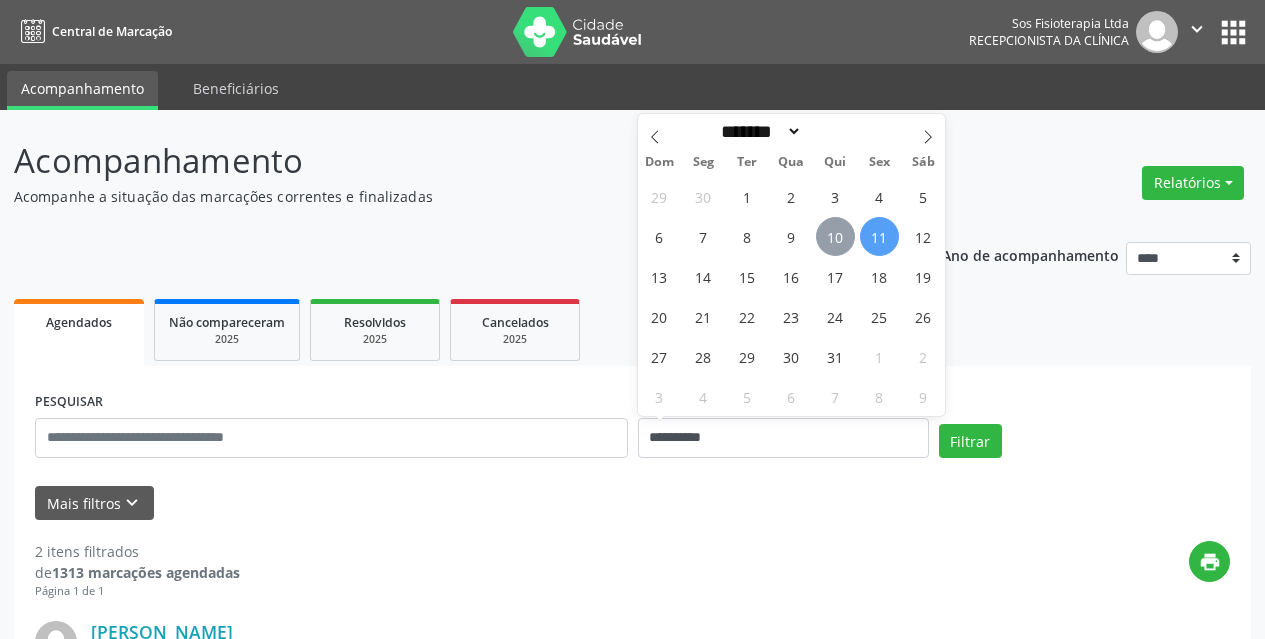 click on "10" at bounding box center (835, 236) 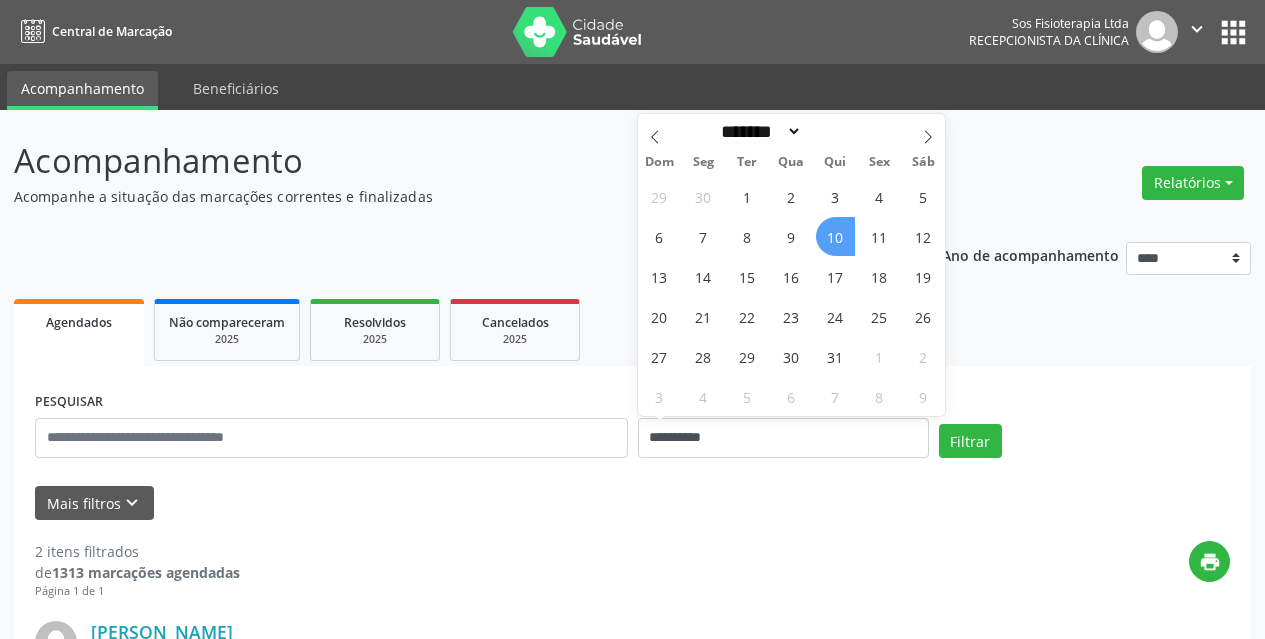 click on "10" at bounding box center [835, 236] 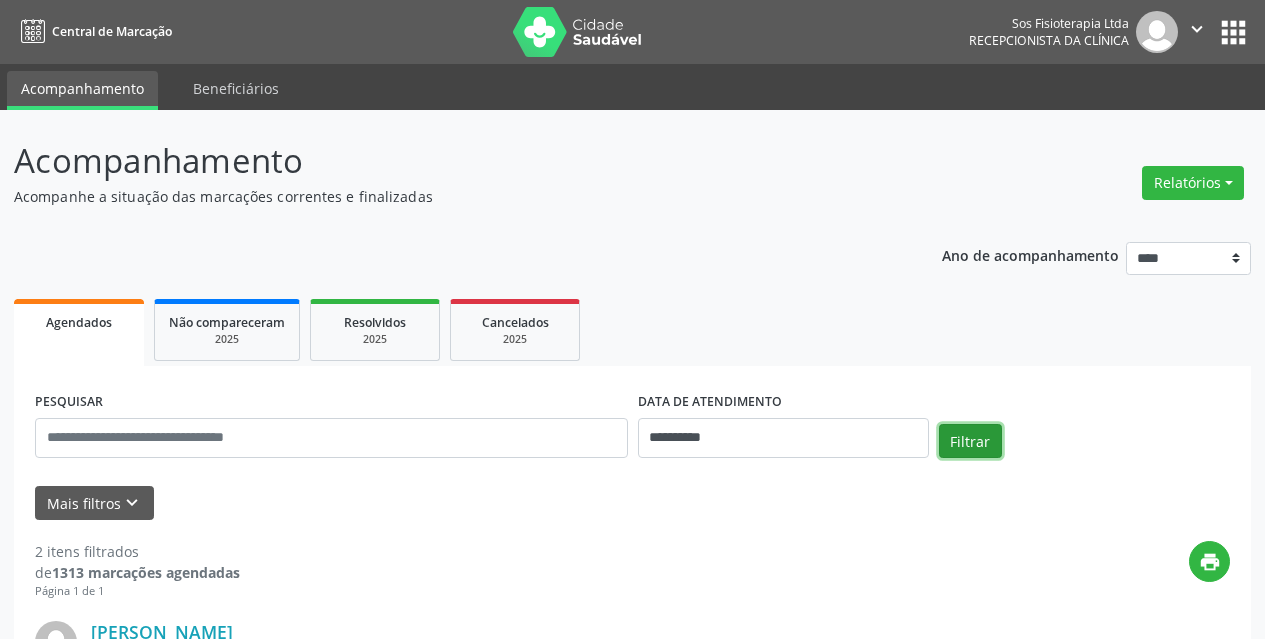 click on "Filtrar" at bounding box center [970, 441] 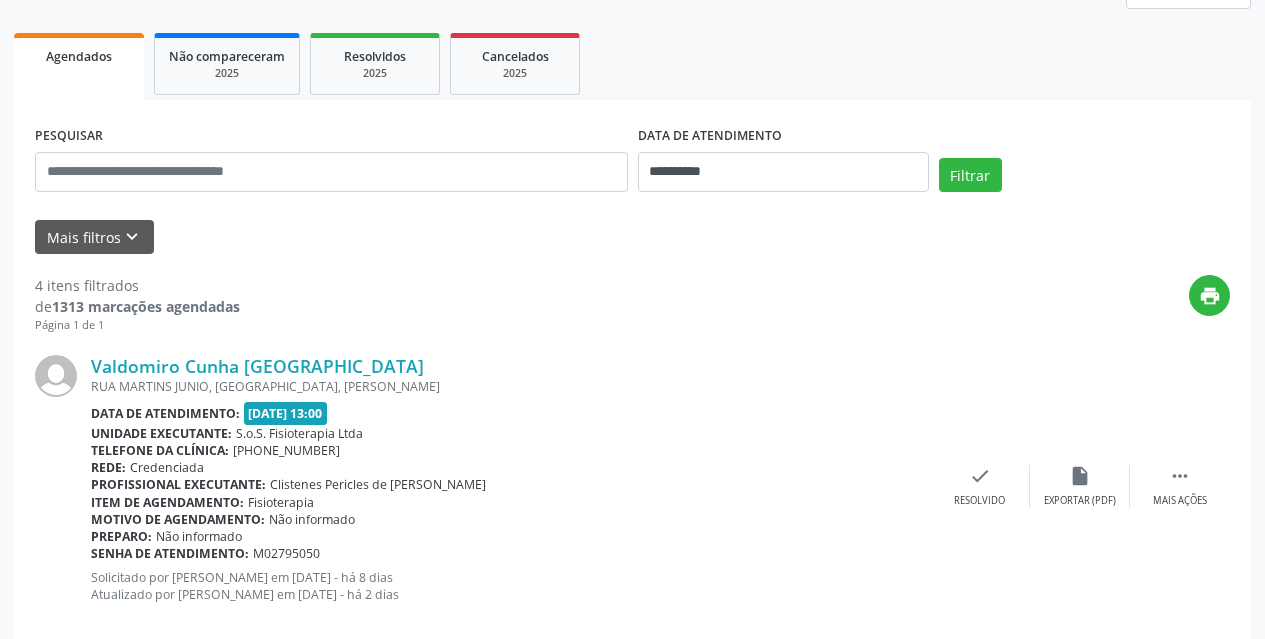 scroll, scrollTop: 300, scrollLeft: 0, axis: vertical 